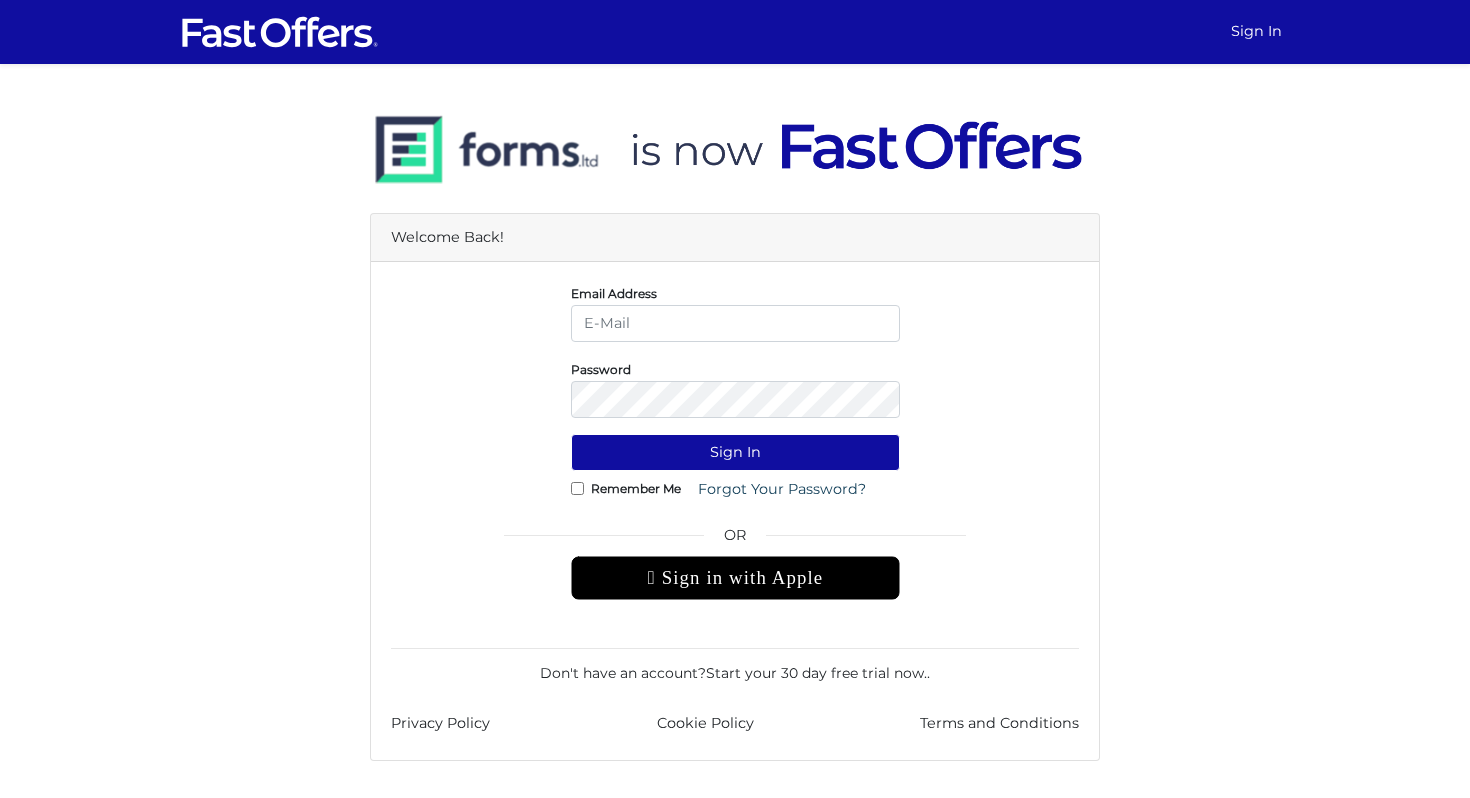 scroll, scrollTop: 0, scrollLeft: 0, axis: both 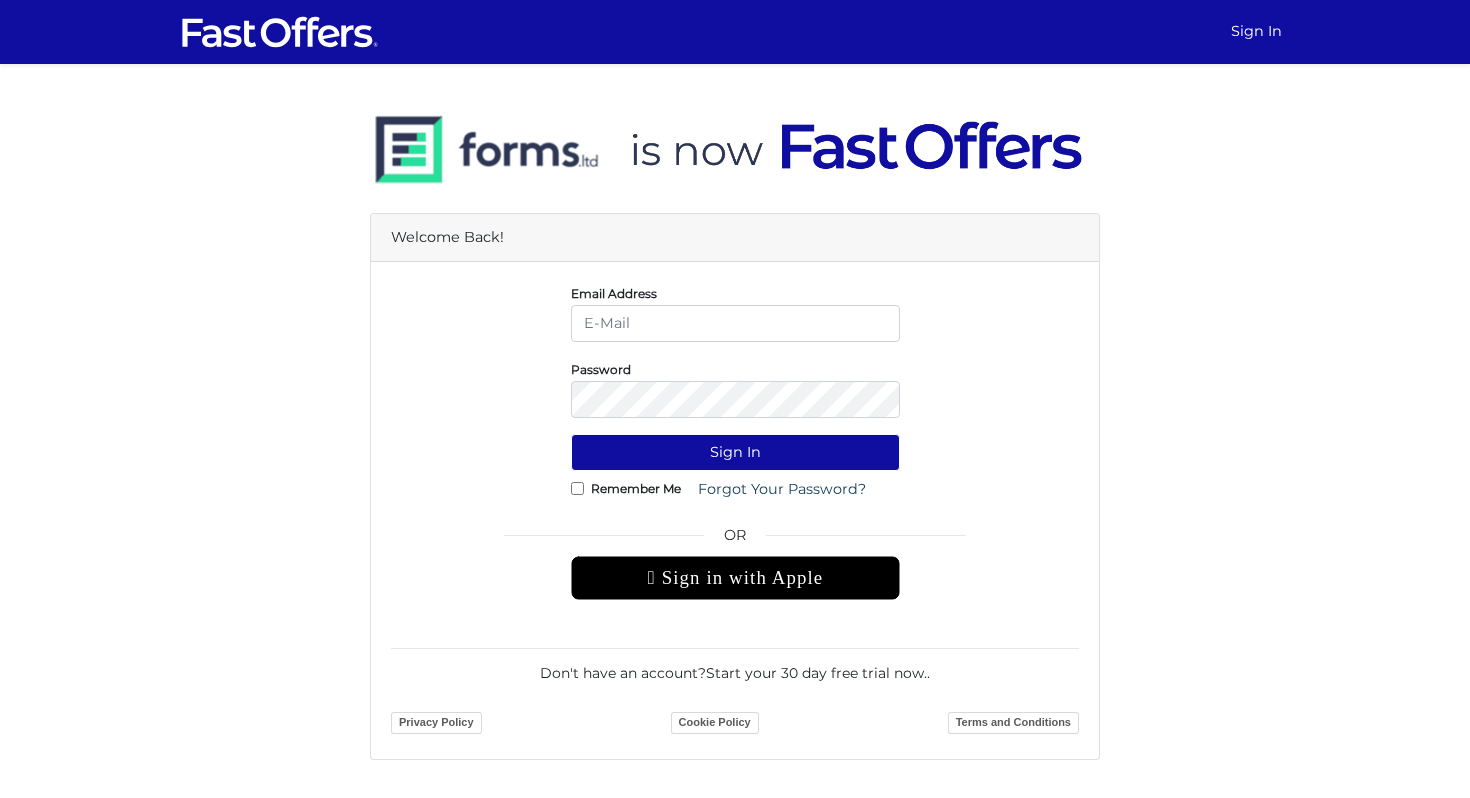 drag, startPoint x: 654, startPoint y: 295, endPoint x: 660, endPoint y: 324, distance: 29.614185 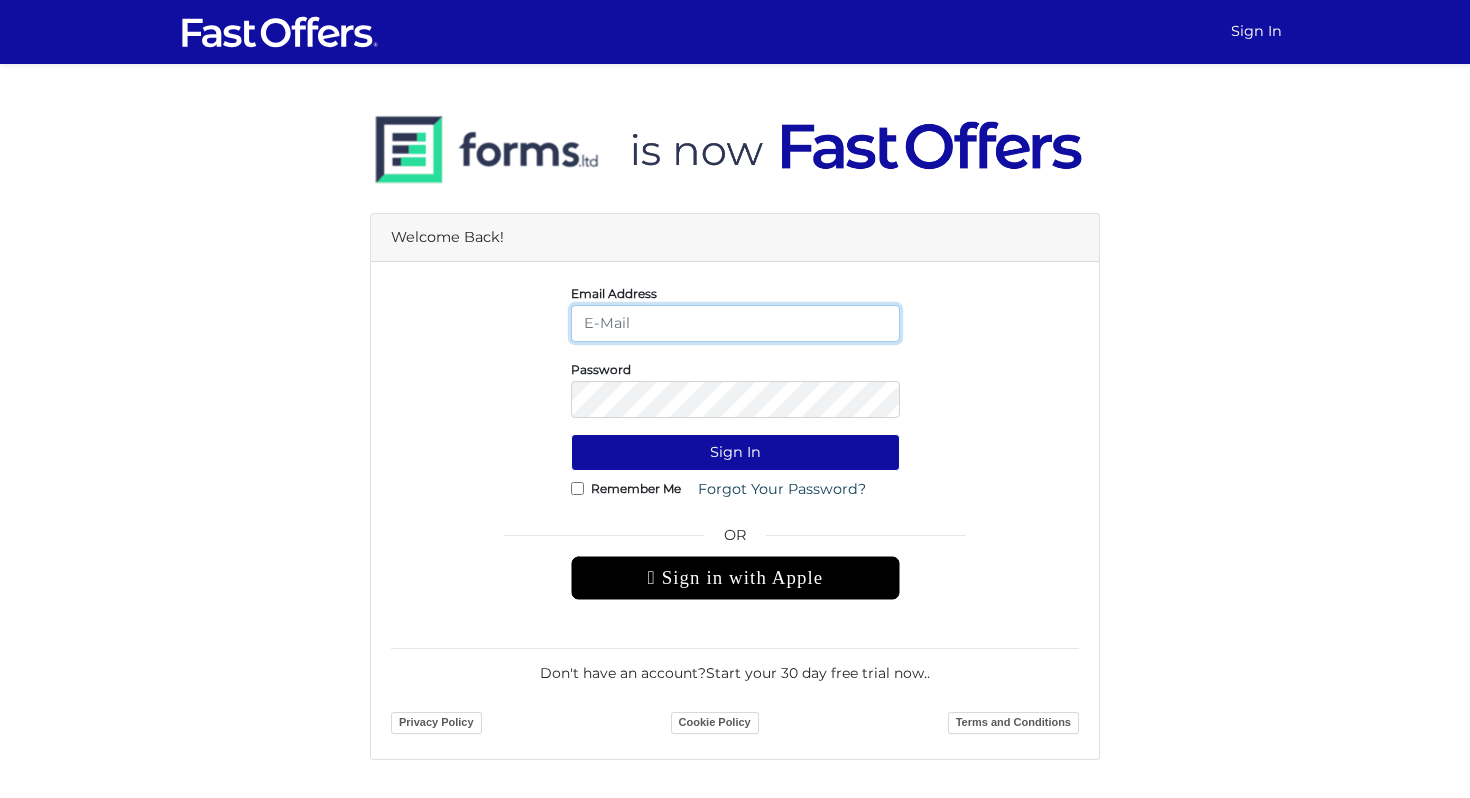 click at bounding box center (735, 323) 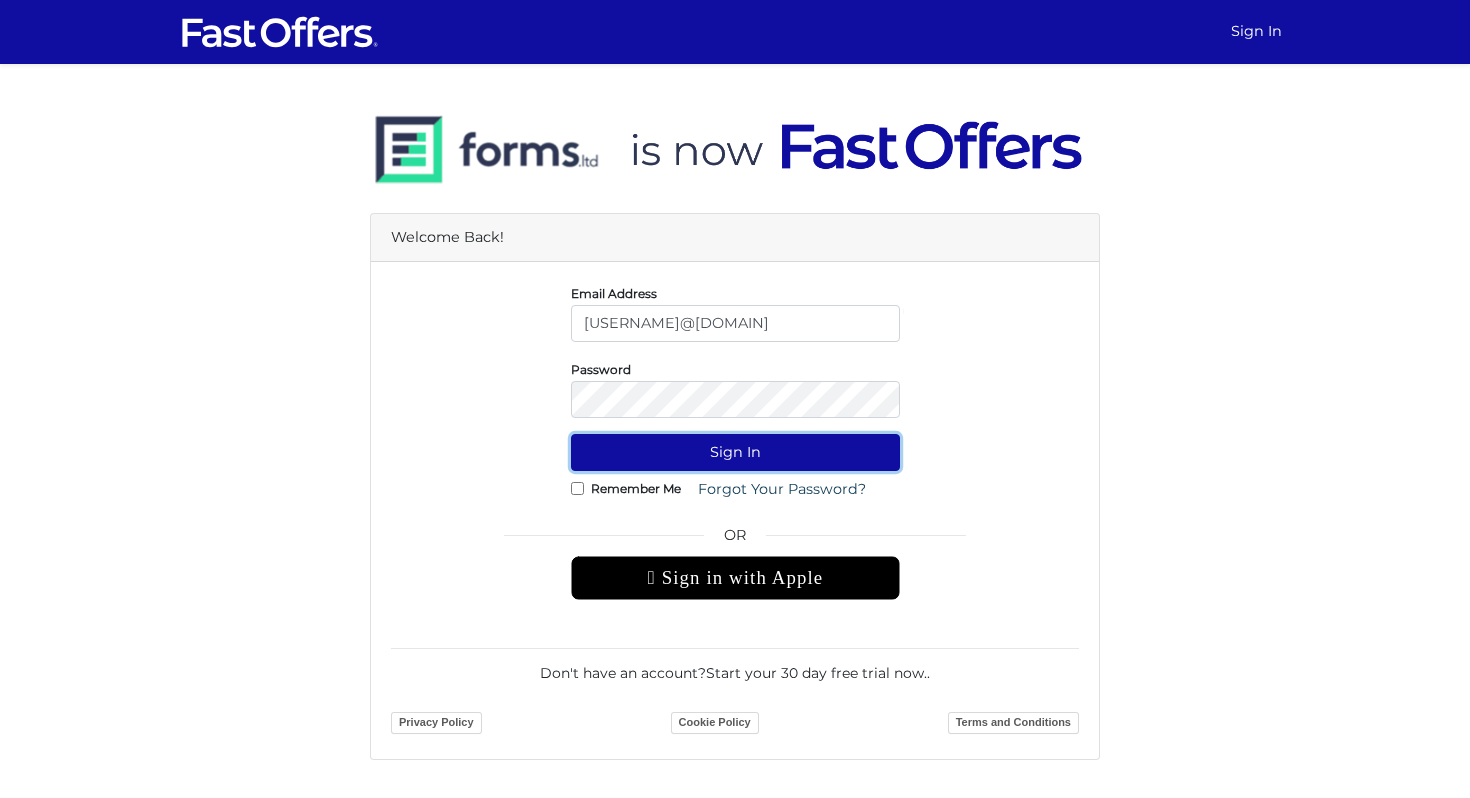 click on "Sign In" at bounding box center [735, 452] 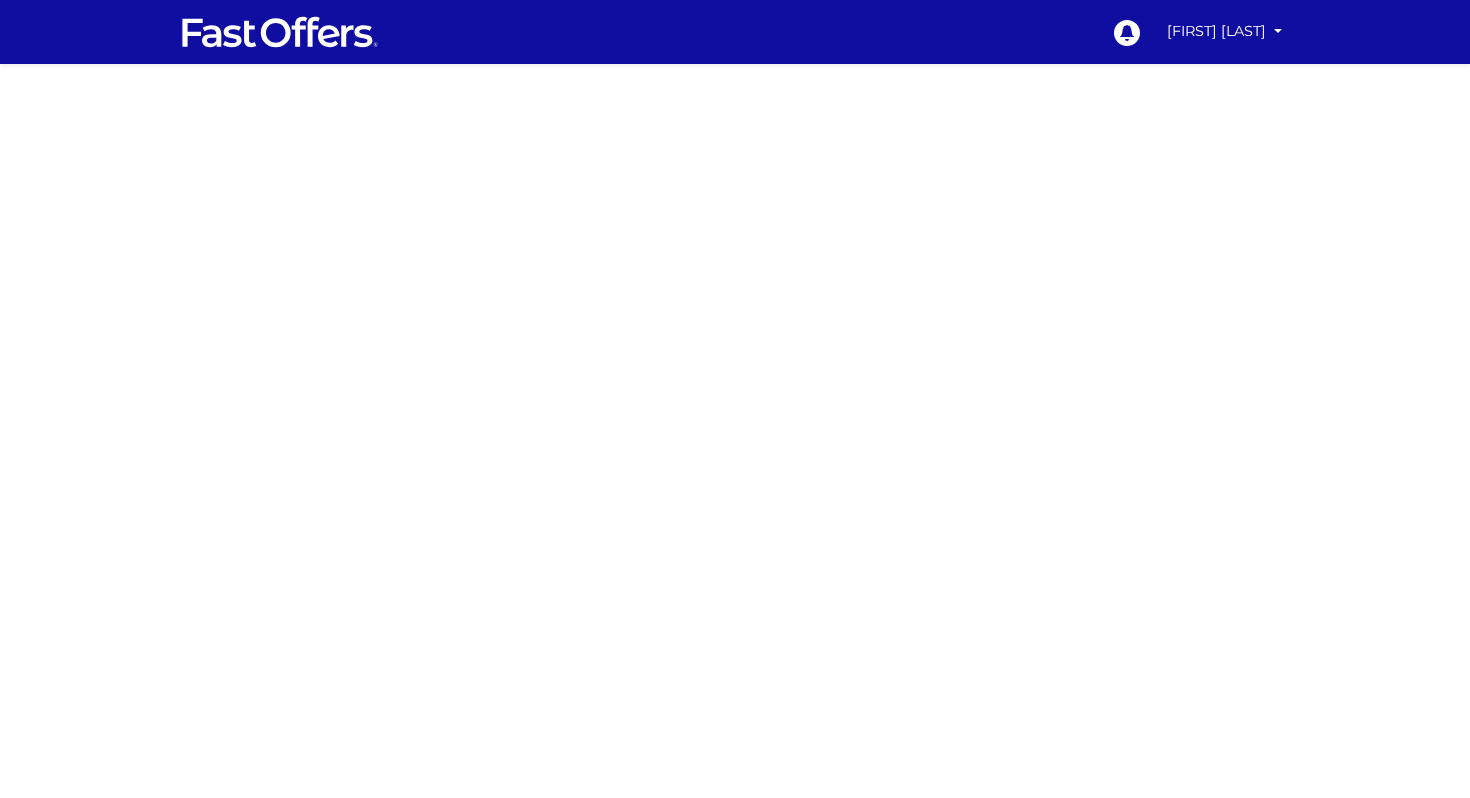 scroll, scrollTop: 0, scrollLeft: 0, axis: both 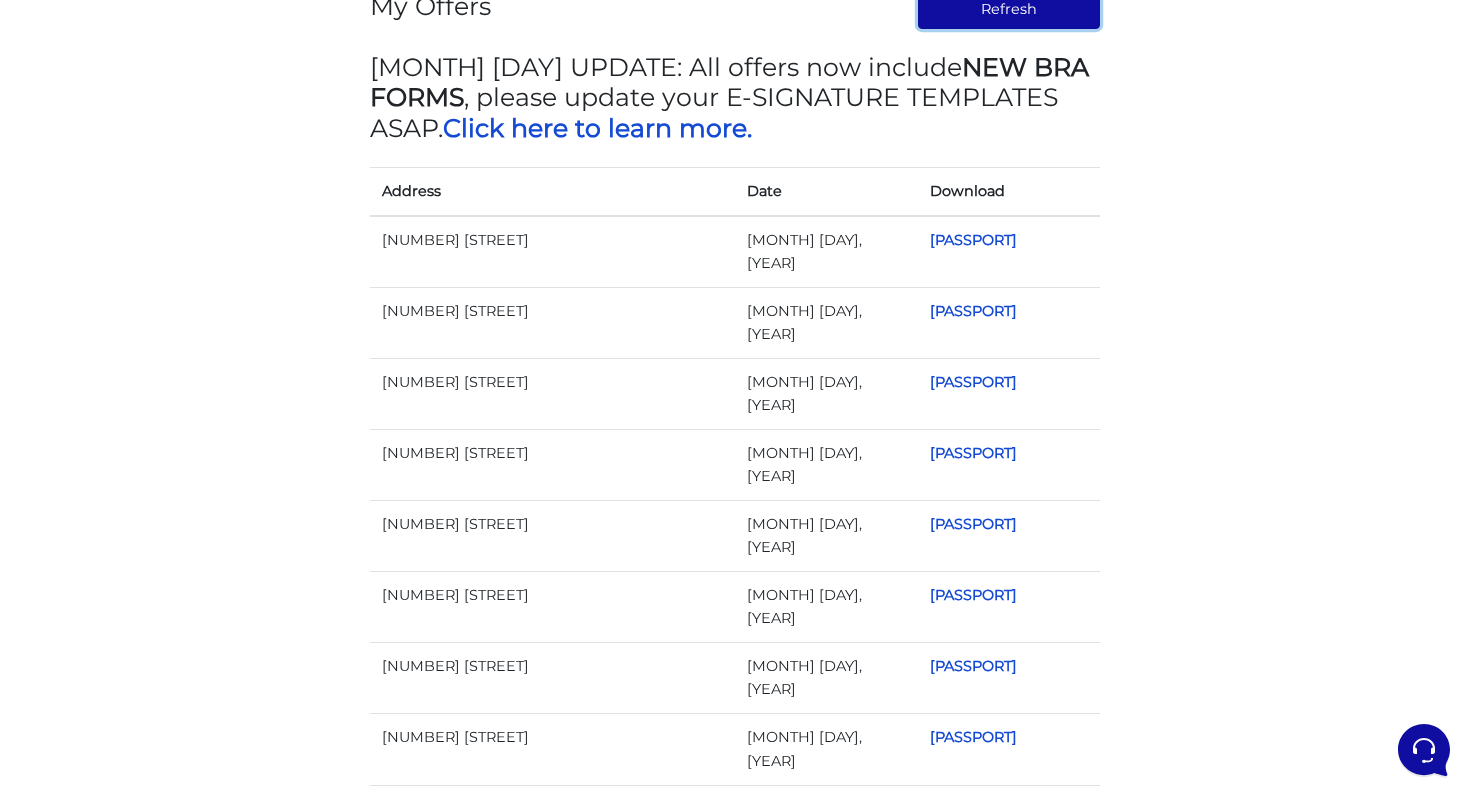 click on "Refresh" at bounding box center (1009, 10) 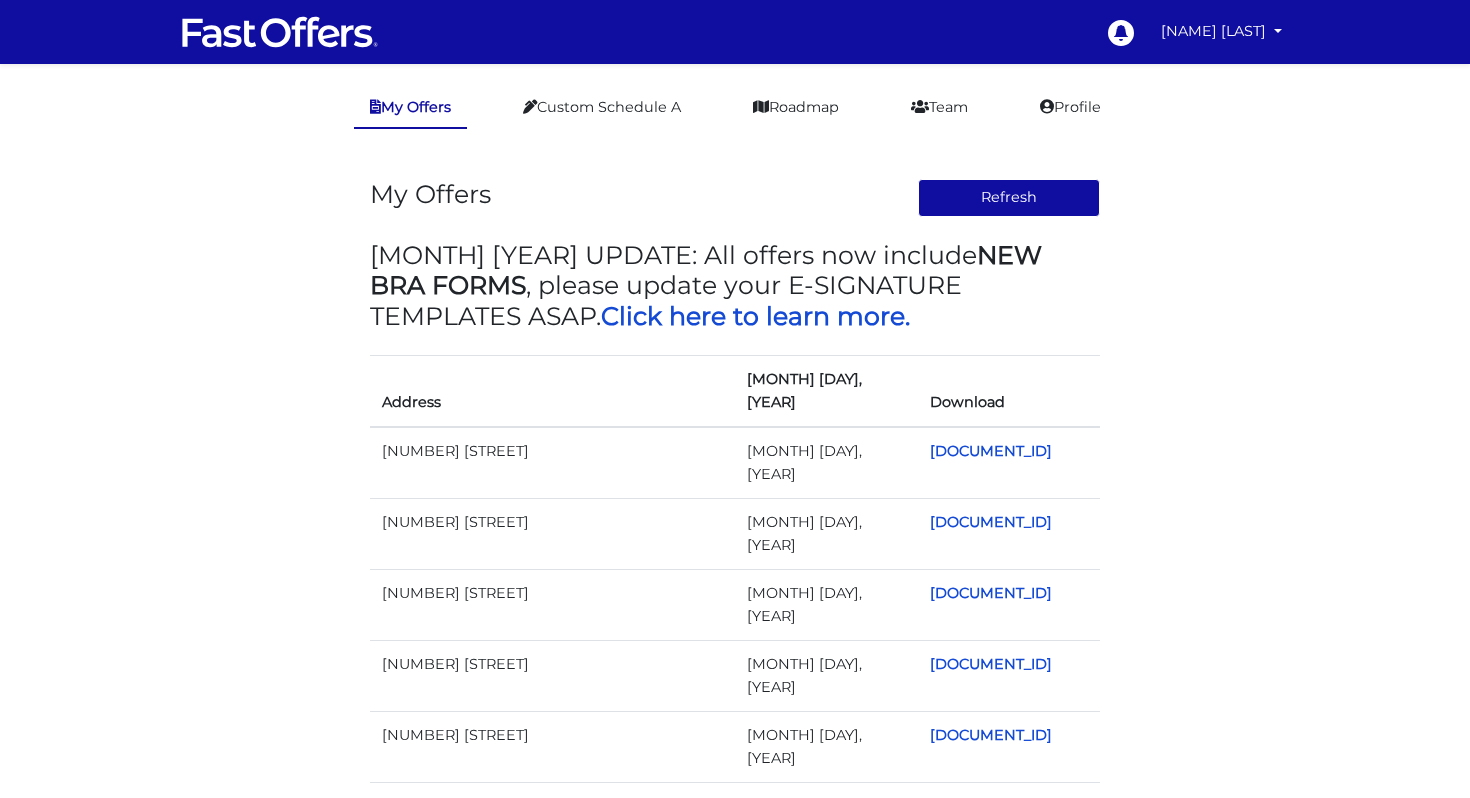 scroll, scrollTop: 188, scrollLeft: 0, axis: vertical 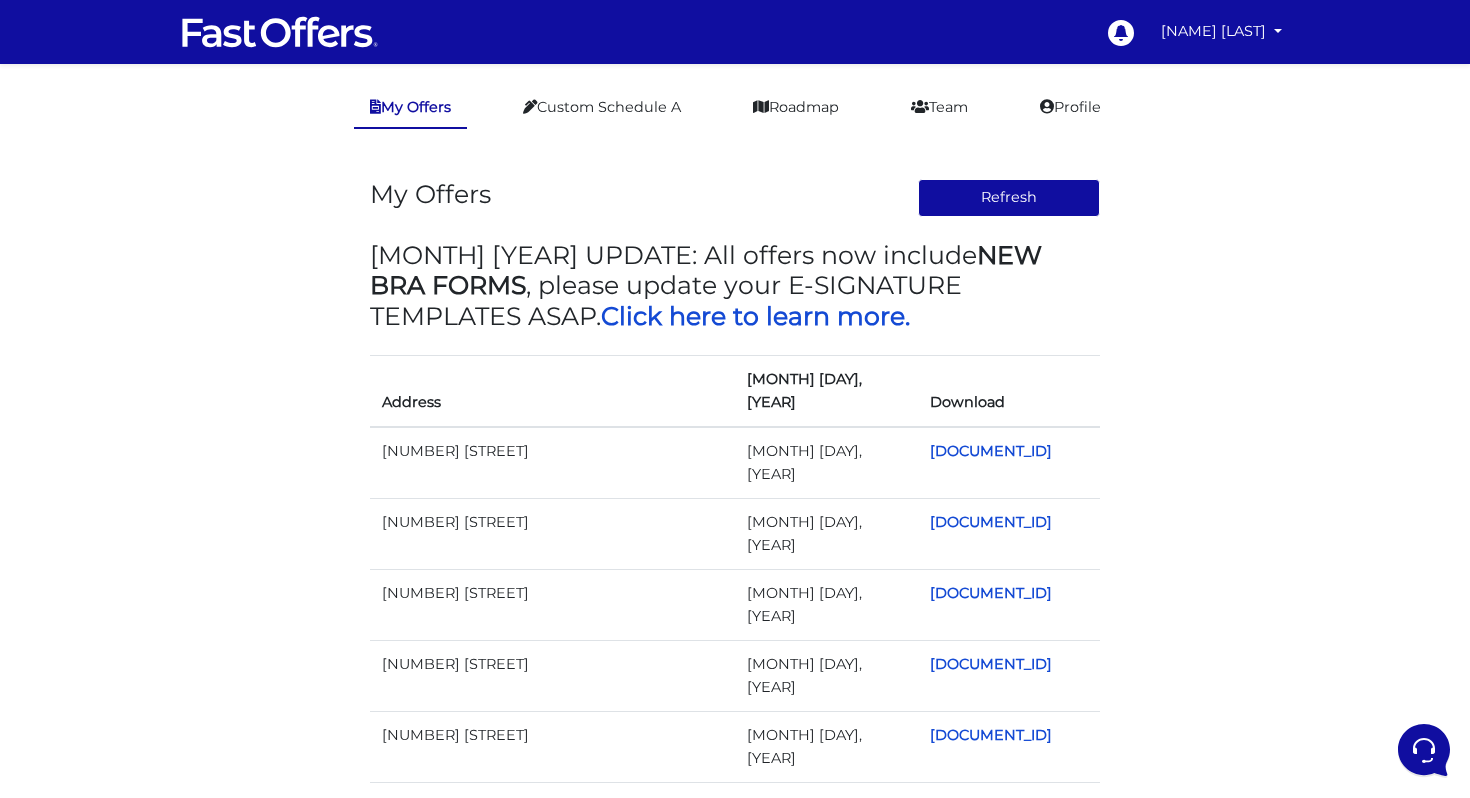 click at bounding box center (280, 32) 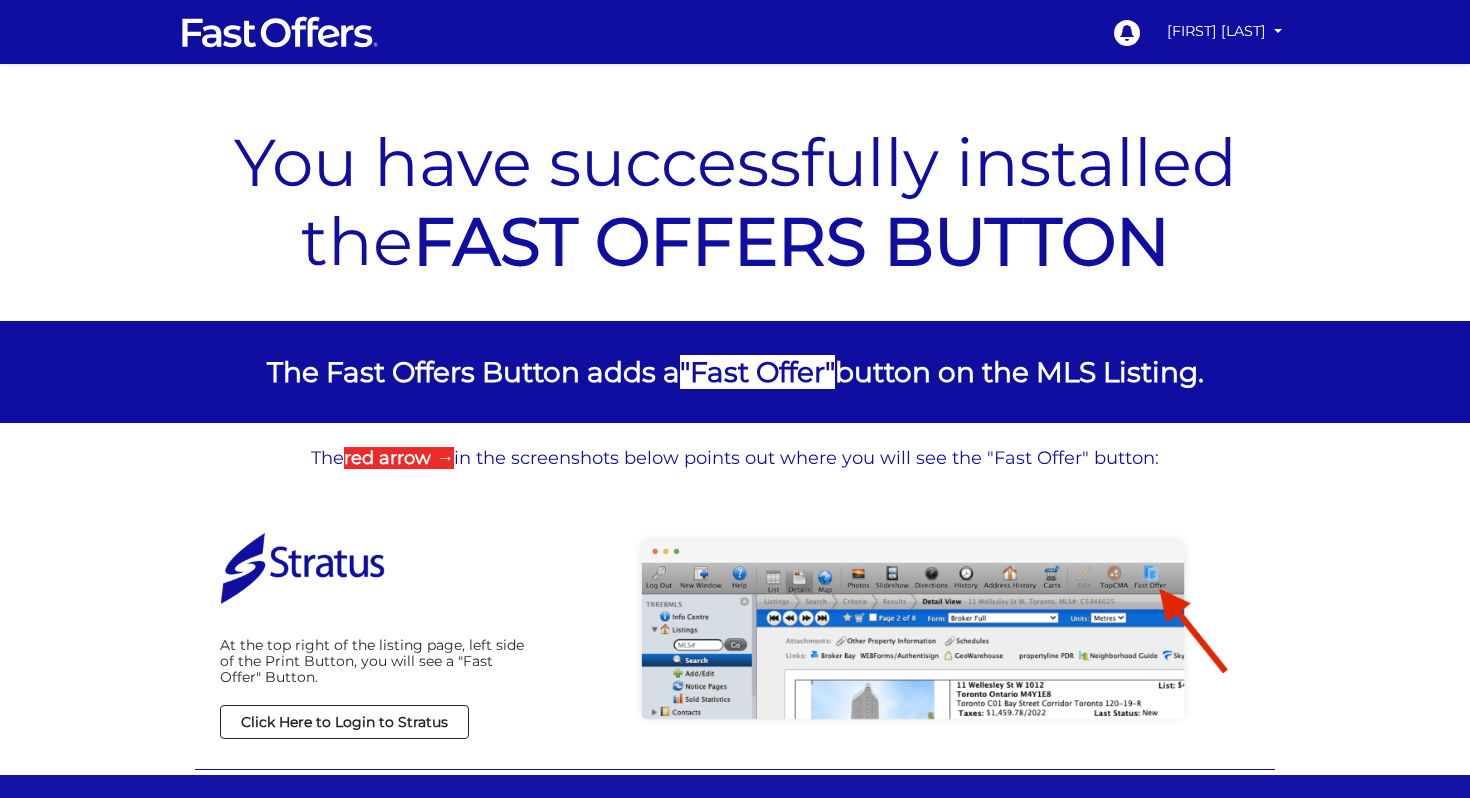 scroll, scrollTop: 0, scrollLeft: 0, axis: both 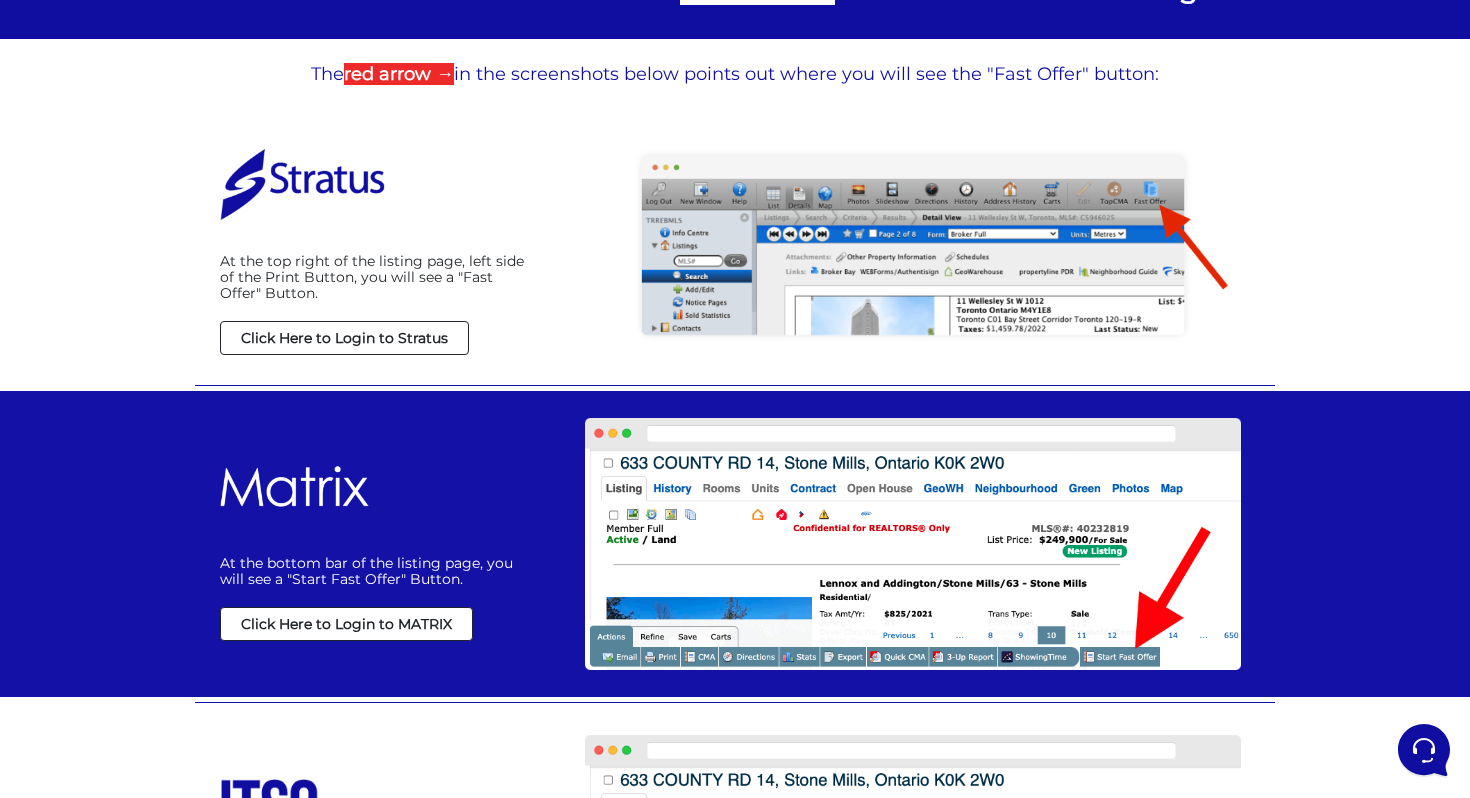 click on "Click Here to Login to MATRIX" at bounding box center [346, 624] 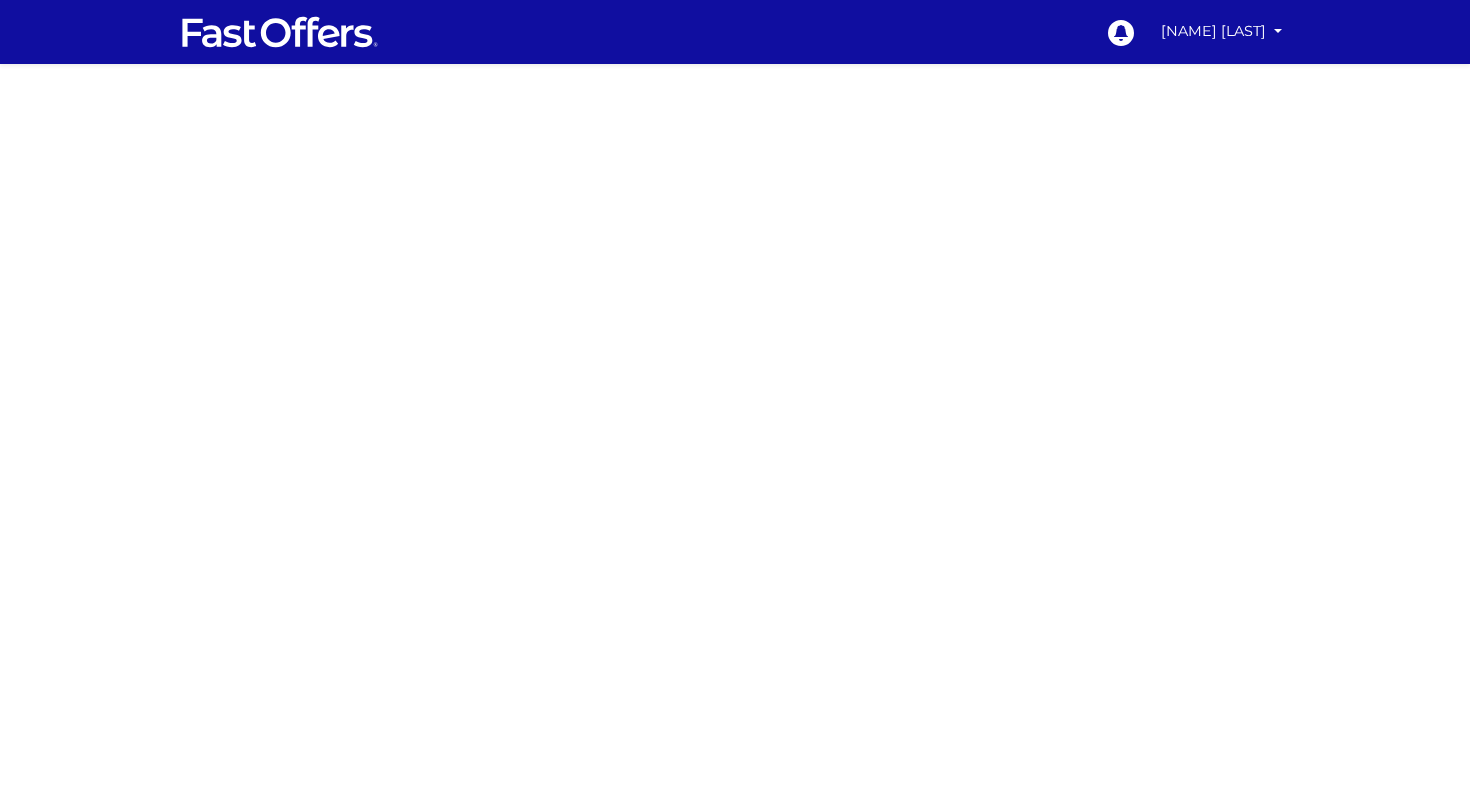 scroll, scrollTop: 0, scrollLeft: 0, axis: both 